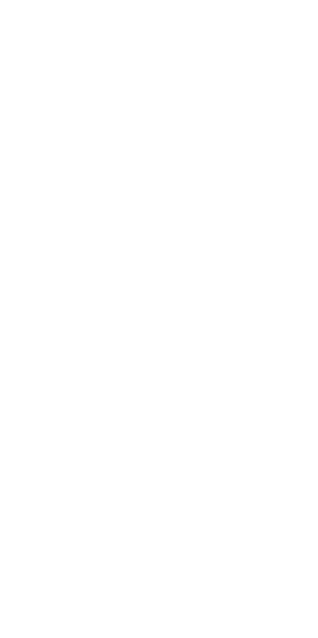 scroll, scrollTop: 0, scrollLeft: 0, axis: both 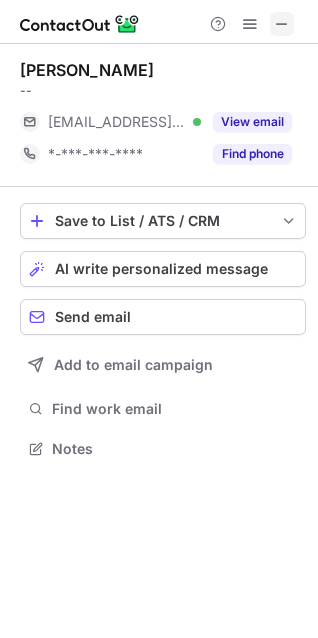 click at bounding box center [282, 24] 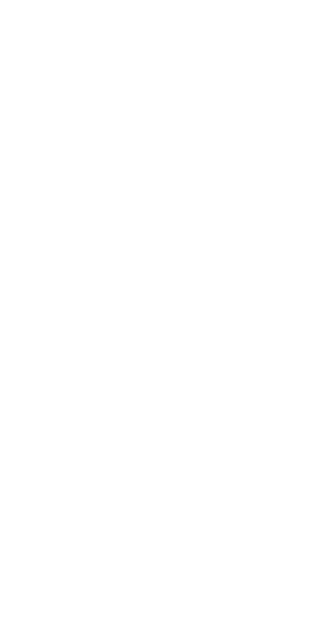 scroll, scrollTop: 0, scrollLeft: 0, axis: both 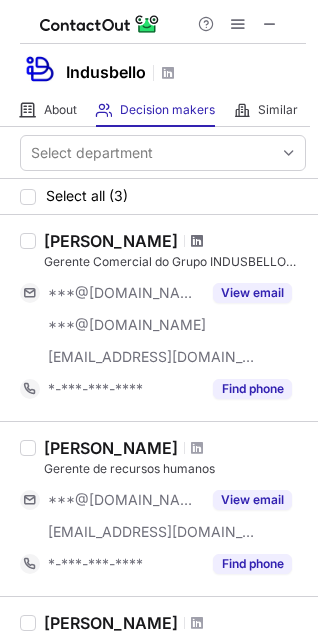click at bounding box center [197, 241] 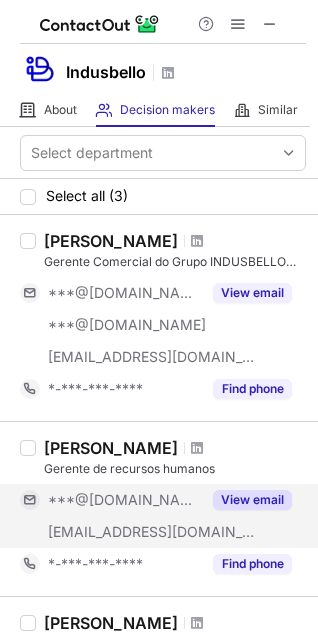 scroll, scrollTop: 100, scrollLeft: 0, axis: vertical 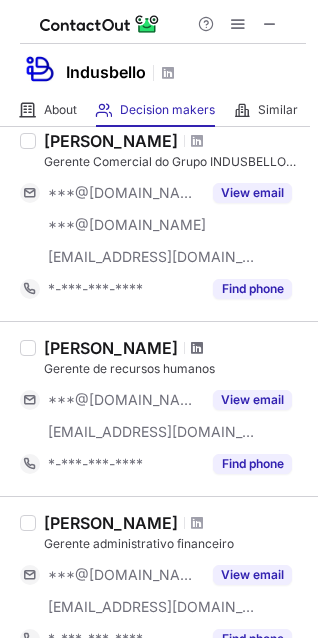 click at bounding box center (197, 348) 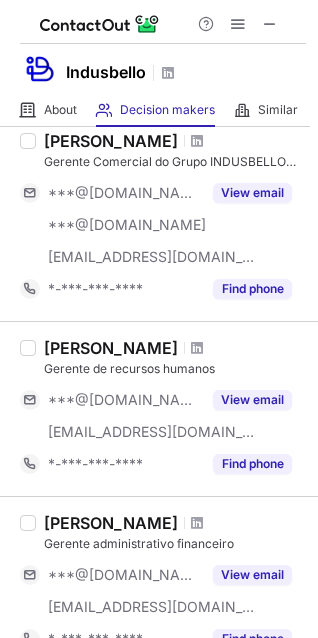 scroll, scrollTop: 304, scrollLeft: 0, axis: vertical 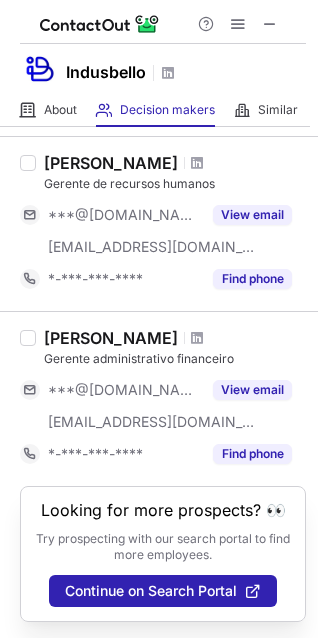 click at bounding box center (197, 338) 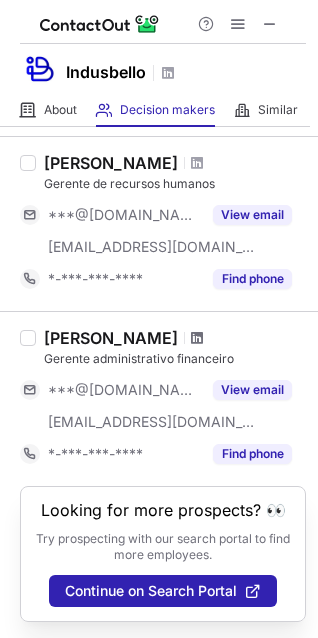 click at bounding box center [197, 338] 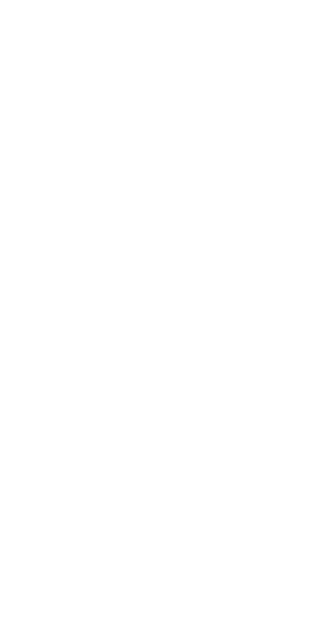 scroll, scrollTop: 0, scrollLeft: 0, axis: both 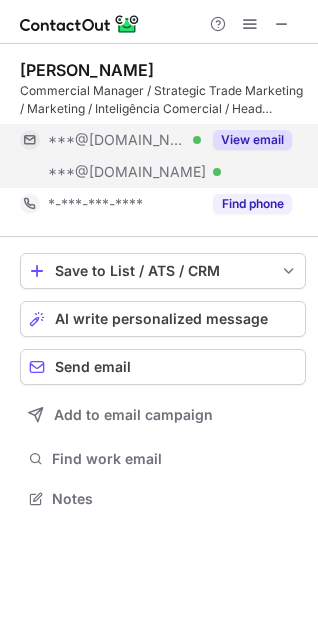 click on "View email" at bounding box center [252, 140] 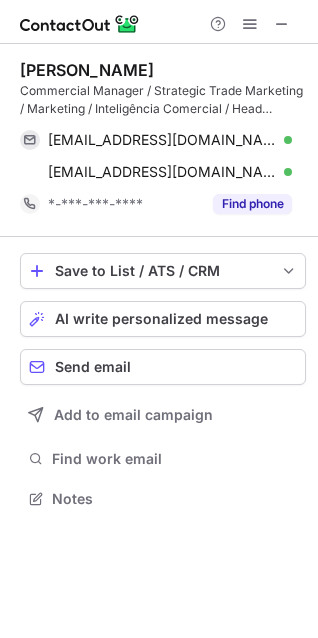 click at bounding box center (282, 140) 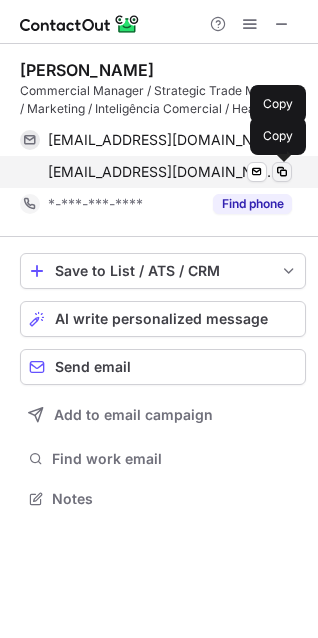 click at bounding box center [282, 172] 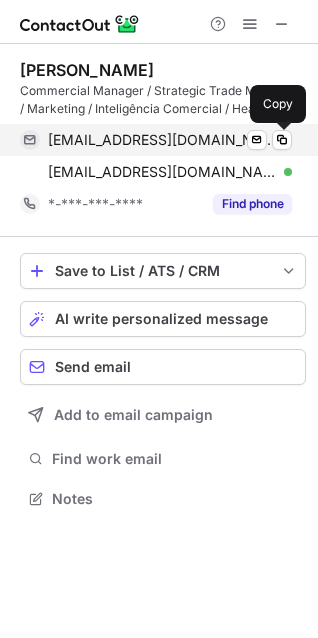 click on "celsocostamartins@gmail.com Verified Send email Copy" at bounding box center [156, 140] 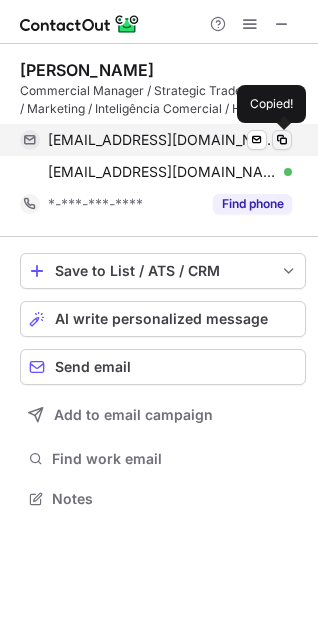 click at bounding box center [282, 140] 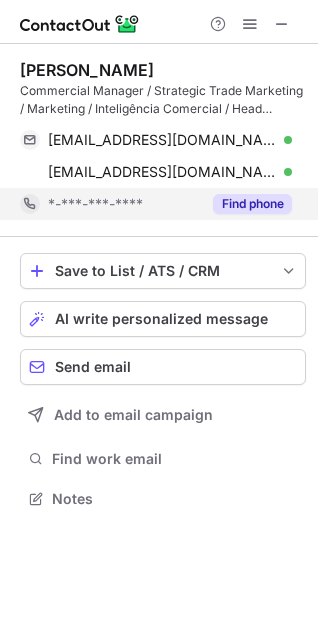click on "Find phone" at bounding box center (252, 204) 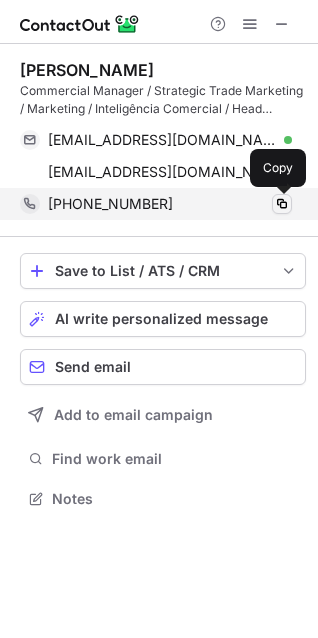 click at bounding box center [282, 204] 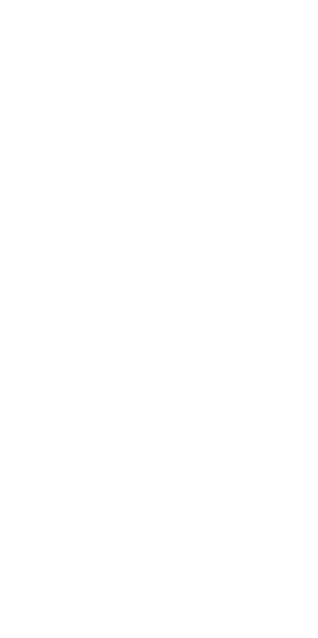 scroll, scrollTop: 0, scrollLeft: 0, axis: both 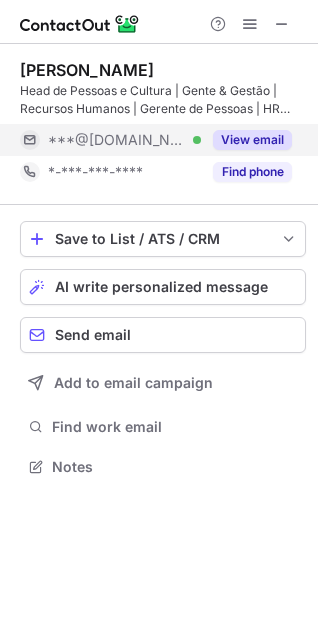 click on "View email" at bounding box center (252, 140) 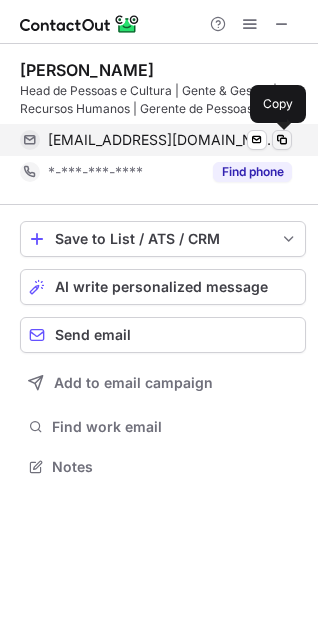 click at bounding box center (282, 140) 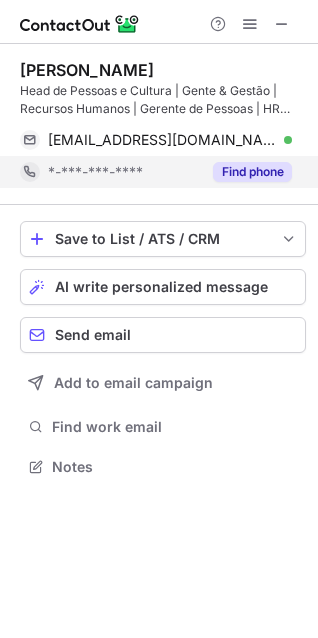 click on "Find phone" at bounding box center [252, 172] 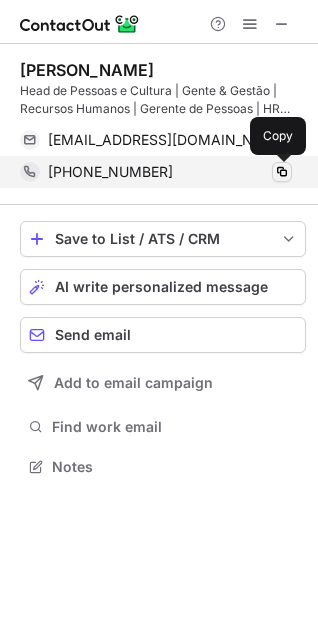 click at bounding box center (282, 172) 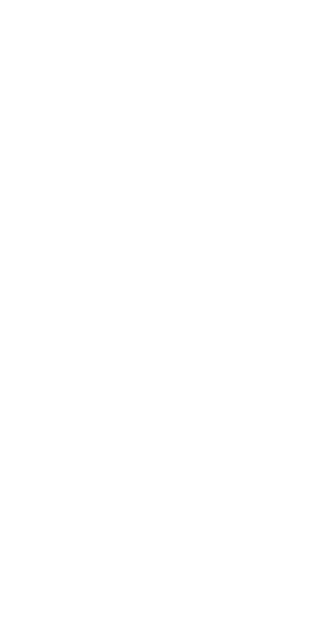 scroll, scrollTop: 0, scrollLeft: 0, axis: both 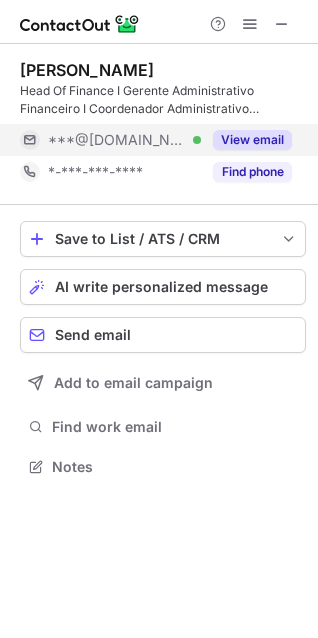 click on "View email" at bounding box center [252, 140] 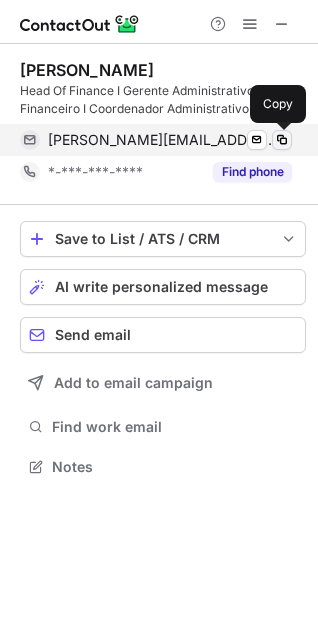 click at bounding box center (282, 140) 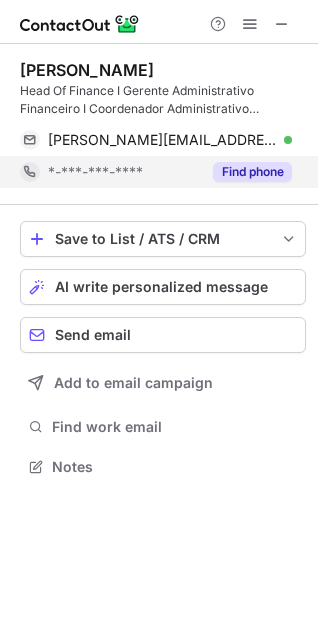 click on "Find phone" at bounding box center (252, 172) 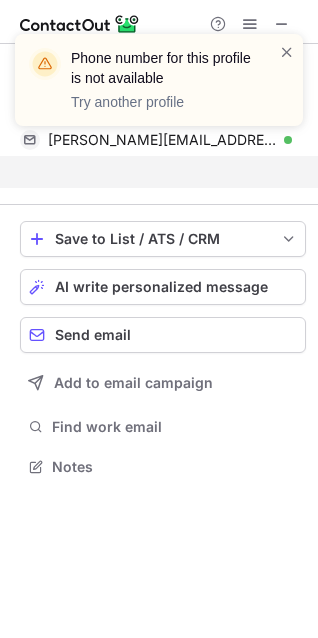 scroll, scrollTop: 421, scrollLeft: 318, axis: both 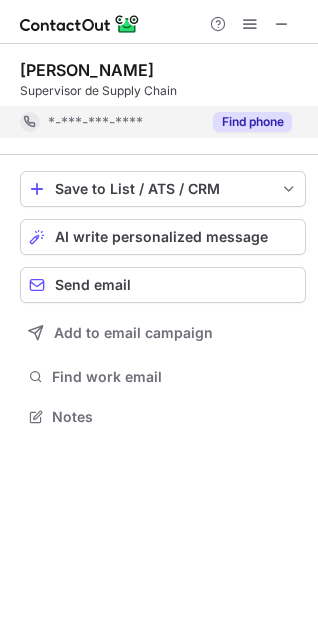 click on "Find phone" at bounding box center (252, 122) 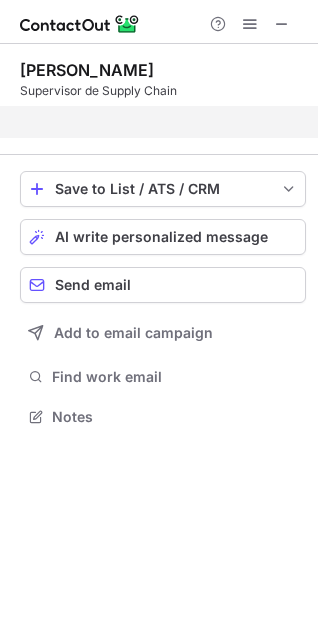 scroll, scrollTop: 371, scrollLeft: 318, axis: both 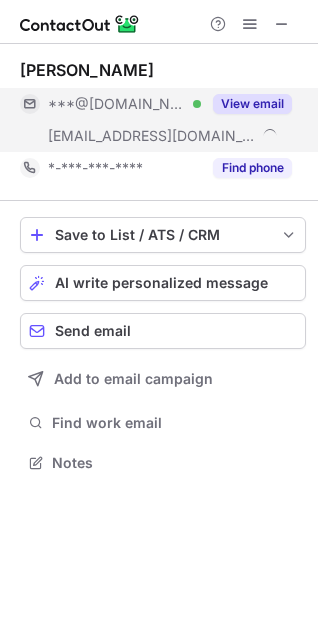 click on "View email" at bounding box center (252, 104) 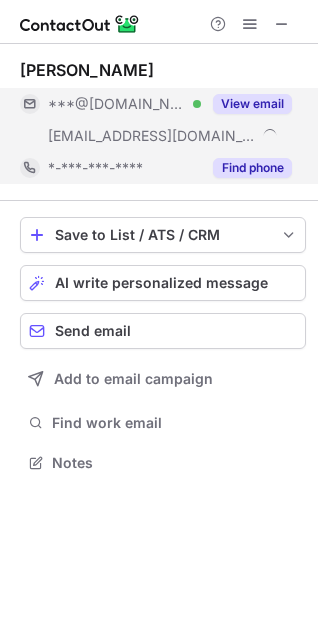 click on "Find phone" at bounding box center [252, 168] 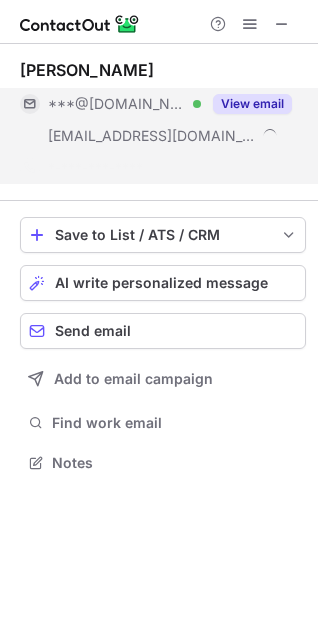 scroll, scrollTop: 417, scrollLeft: 318, axis: both 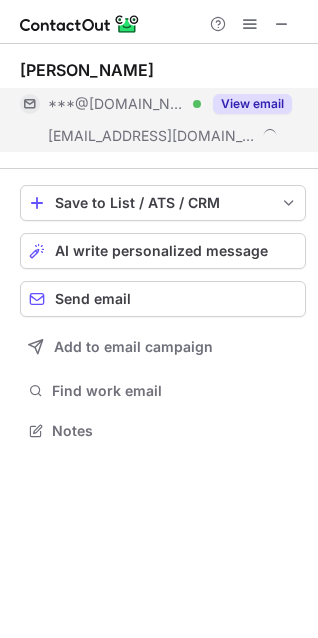 click on "View email" at bounding box center (252, 104) 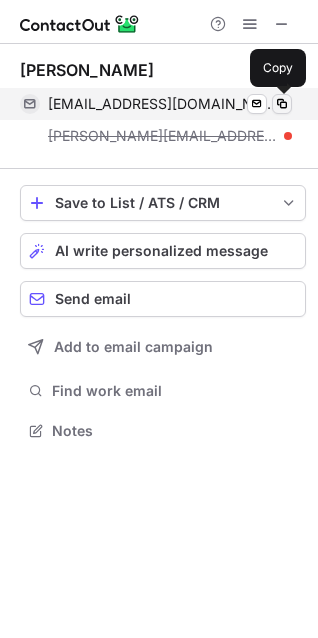 click at bounding box center [282, 104] 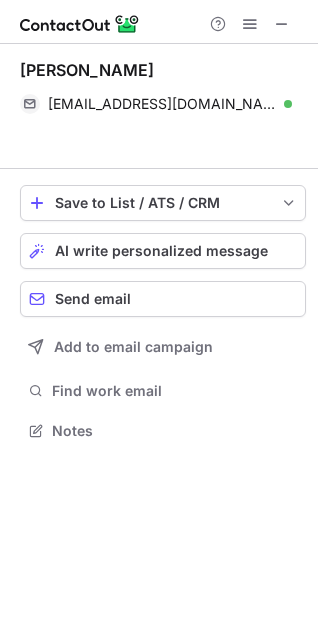 click on "anavitoriabenis@hotmail.com Verified Send email Copy ana@indusbello.co" at bounding box center [163, 120] 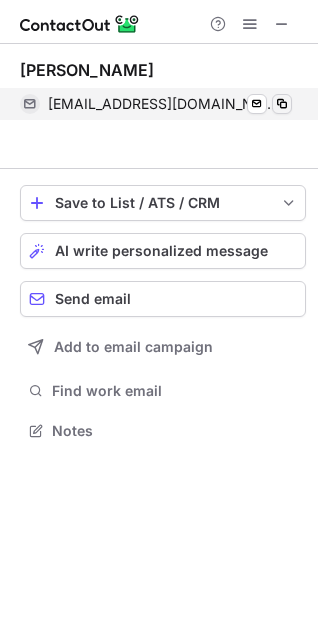scroll, scrollTop: 385, scrollLeft: 318, axis: both 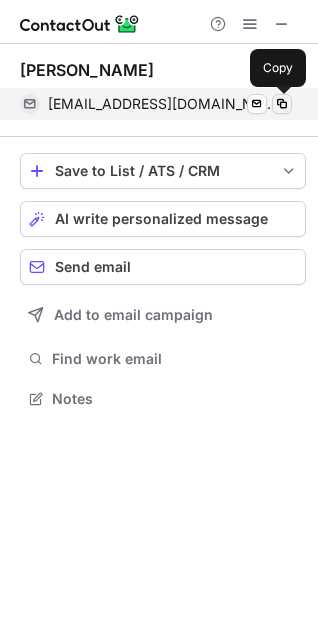 click at bounding box center (282, 104) 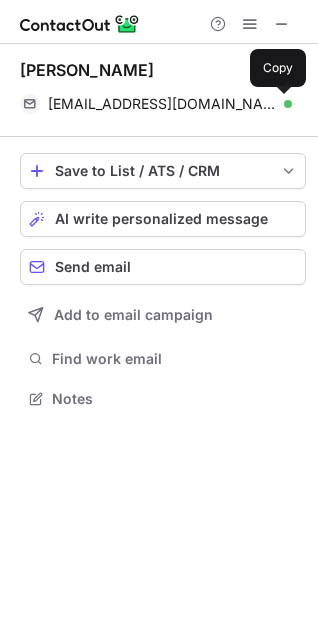 type 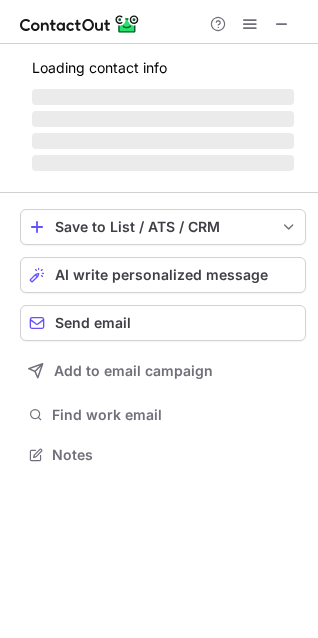 scroll, scrollTop: 441, scrollLeft: 318, axis: both 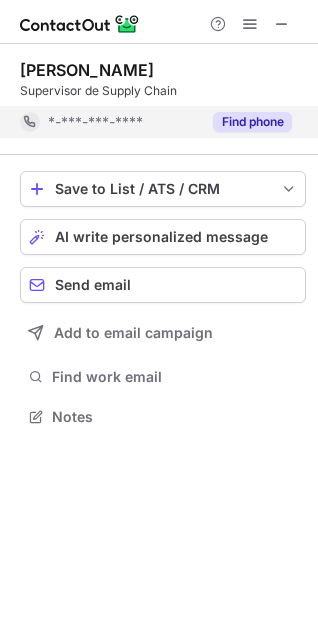 click on "Find phone" at bounding box center (252, 122) 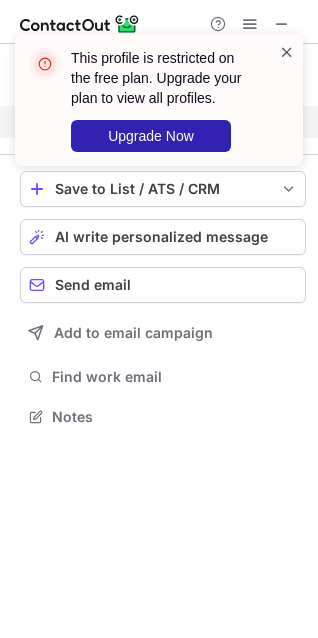 click at bounding box center [287, 52] 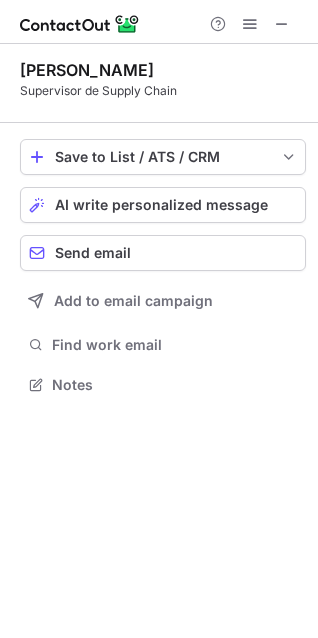 scroll, scrollTop: 371, scrollLeft: 318, axis: both 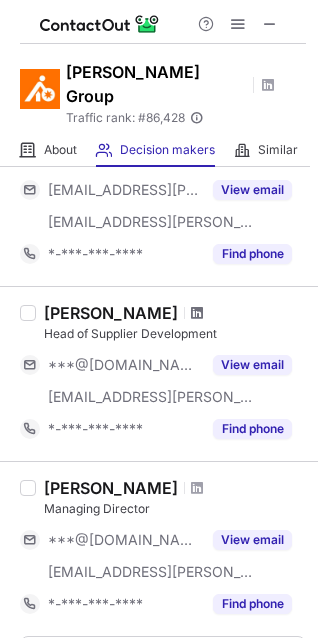 click at bounding box center [197, 313] 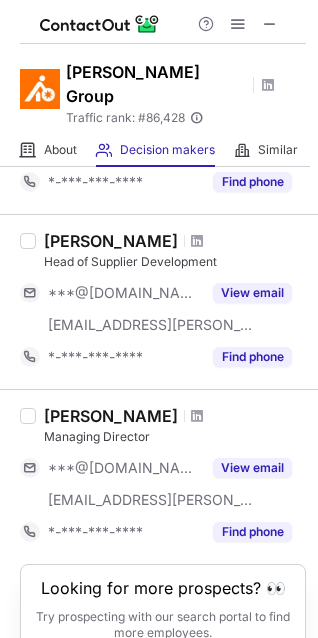 scroll, scrollTop: 1500, scrollLeft: 0, axis: vertical 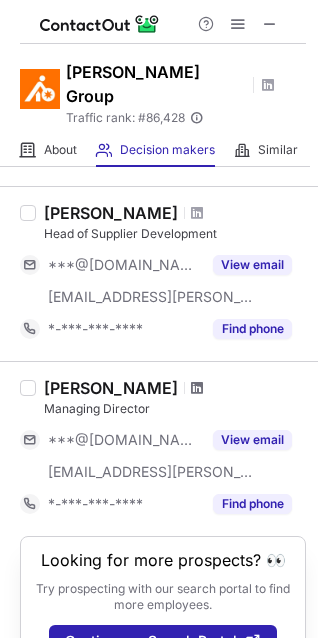 click at bounding box center (197, 388) 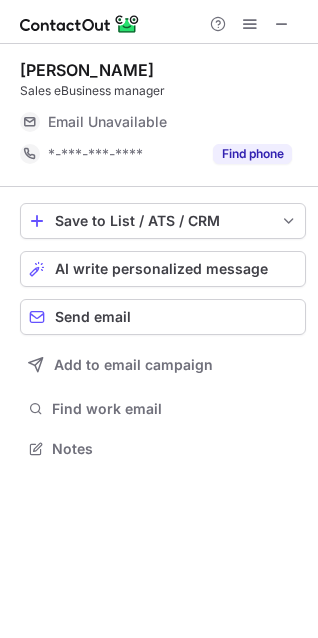 scroll, scrollTop: 10, scrollLeft: 10, axis: both 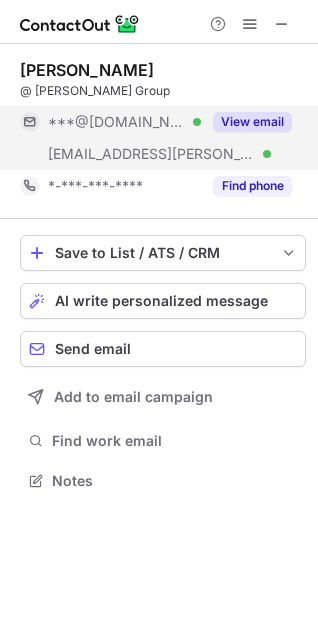 click on "View email" at bounding box center (252, 122) 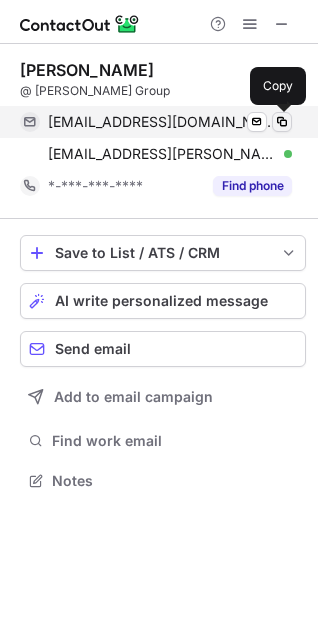 click at bounding box center (282, 122) 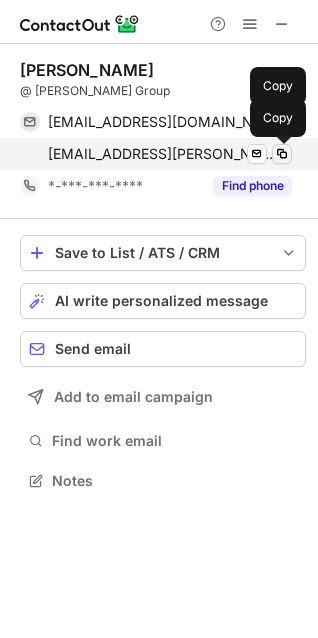 click at bounding box center (282, 154) 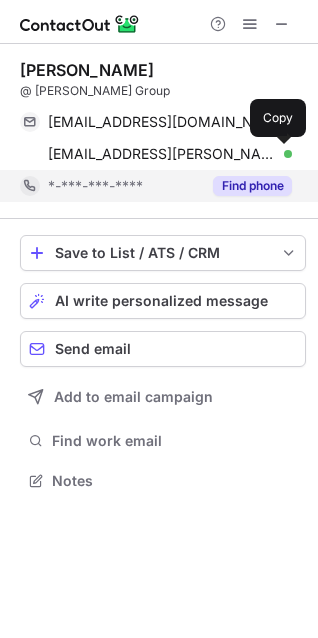 click on "Find phone" at bounding box center (252, 186) 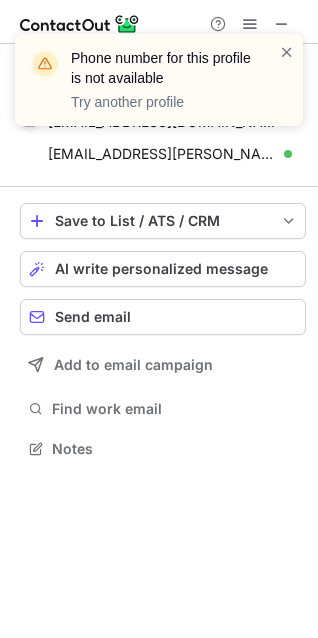 scroll, scrollTop: 435, scrollLeft: 318, axis: both 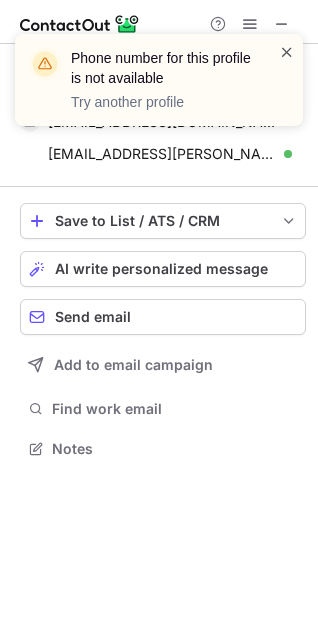 click at bounding box center (287, 52) 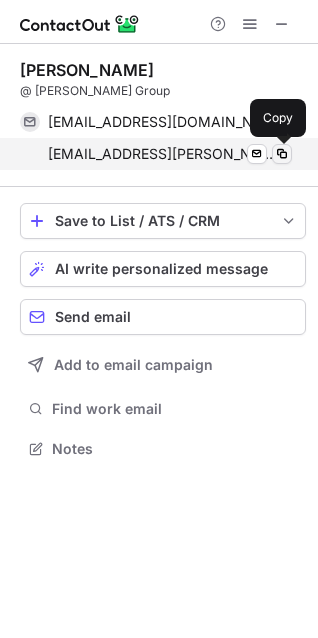 click at bounding box center [282, 154] 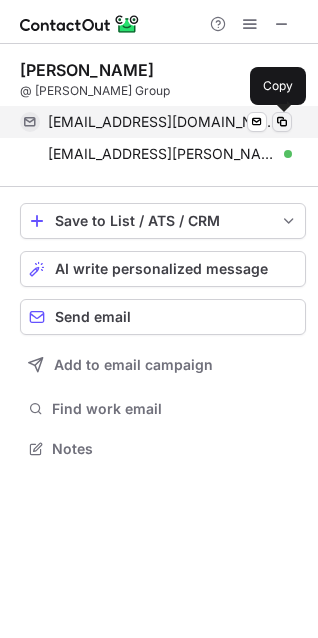 click at bounding box center (282, 122) 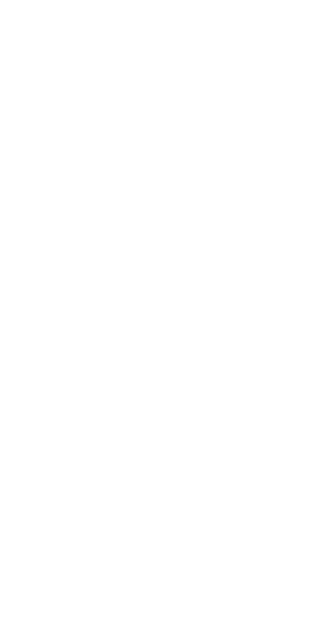 scroll, scrollTop: 0, scrollLeft: 0, axis: both 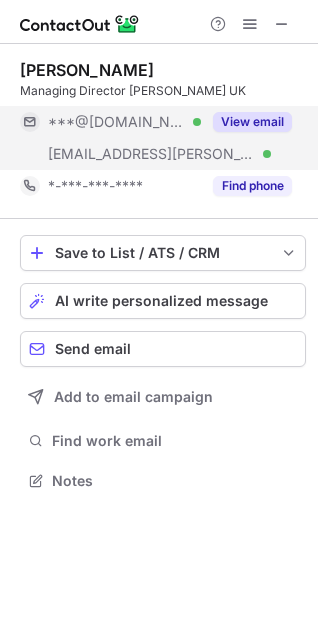 click on "View email" at bounding box center [252, 122] 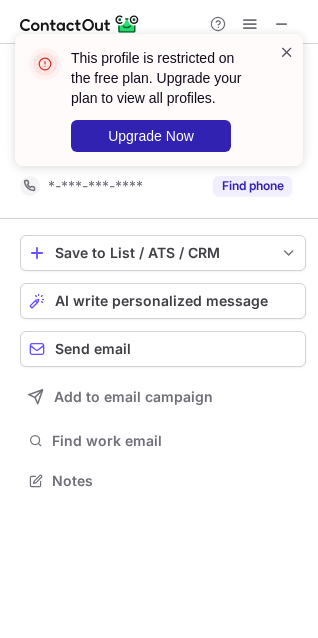 click at bounding box center [287, 52] 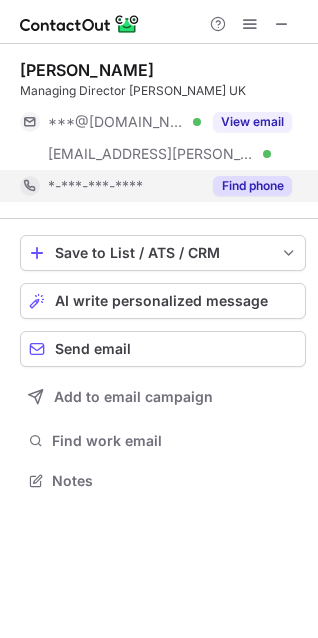 click on "Find phone" at bounding box center (252, 186) 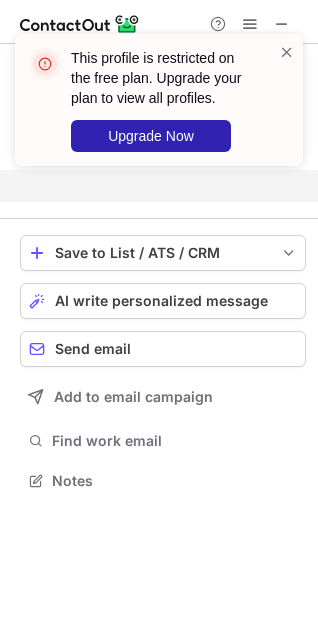 scroll, scrollTop: 435, scrollLeft: 318, axis: both 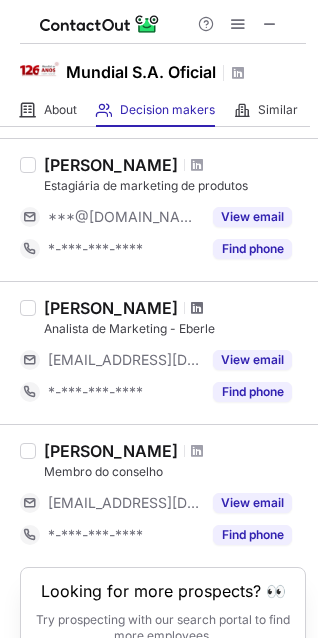 click at bounding box center (197, 308) 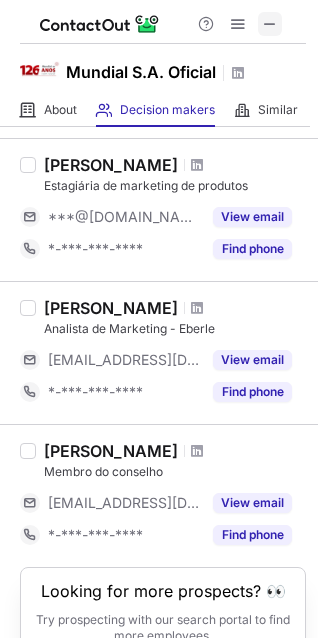 click at bounding box center [270, 24] 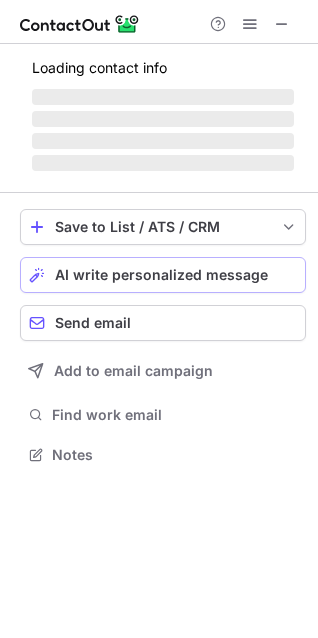 scroll, scrollTop: 10, scrollLeft: 10, axis: both 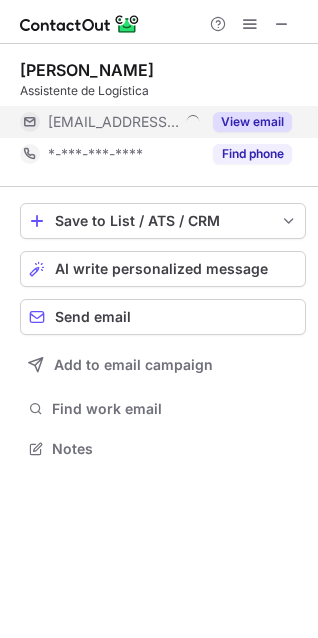 click on "View email" at bounding box center (252, 122) 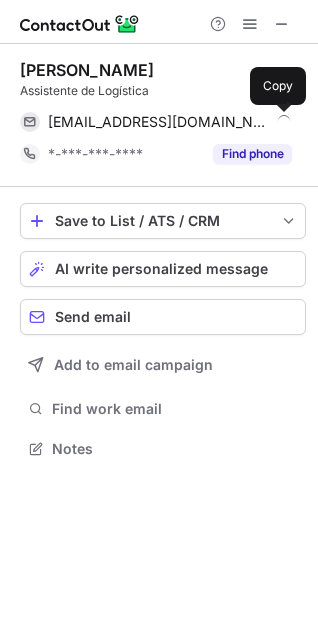 click at bounding box center [282, 122] 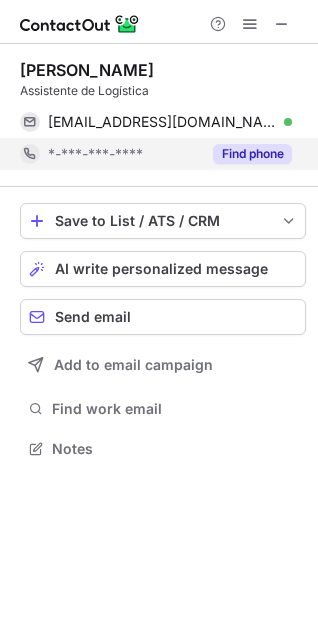 click on "Find phone" at bounding box center [252, 154] 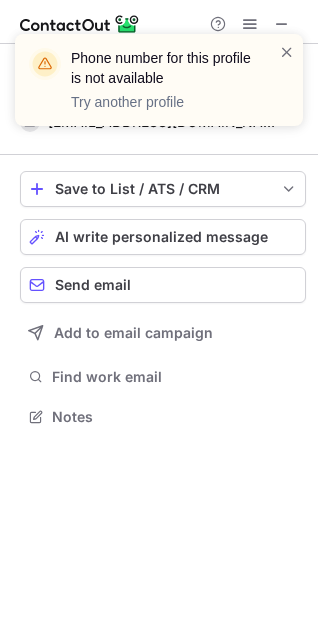 scroll, scrollTop: 403, scrollLeft: 318, axis: both 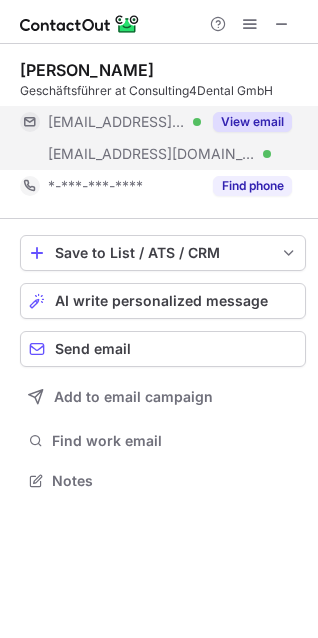 click on "View email" at bounding box center (252, 122) 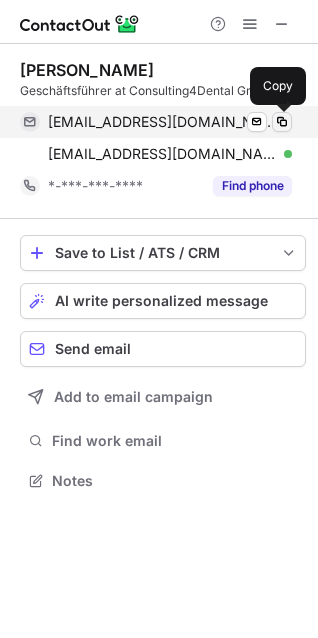 click at bounding box center (282, 122) 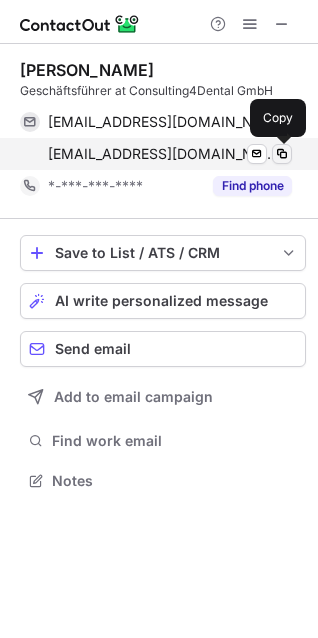 click at bounding box center [282, 154] 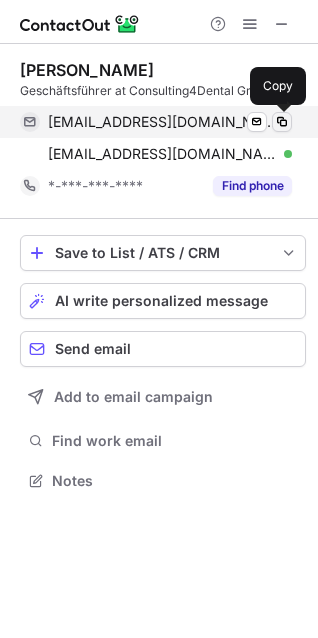 click at bounding box center [282, 122] 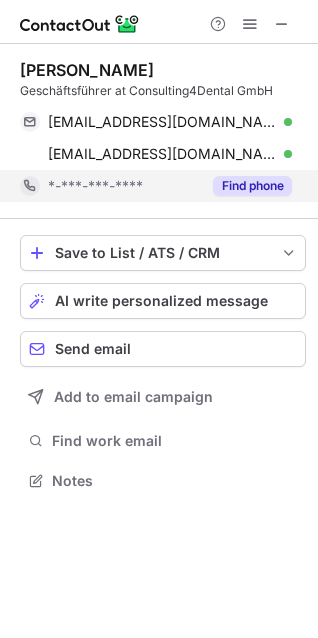 click on "Find phone" at bounding box center [252, 186] 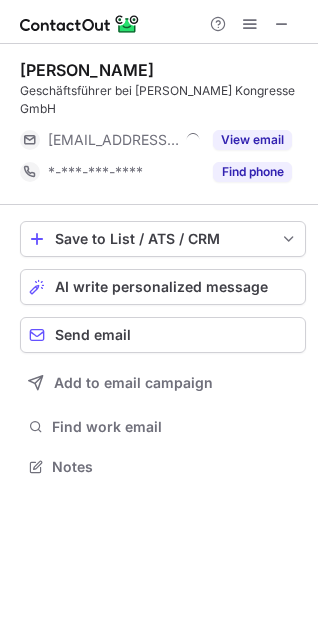 scroll, scrollTop: 435, scrollLeft: 318, axis: both 